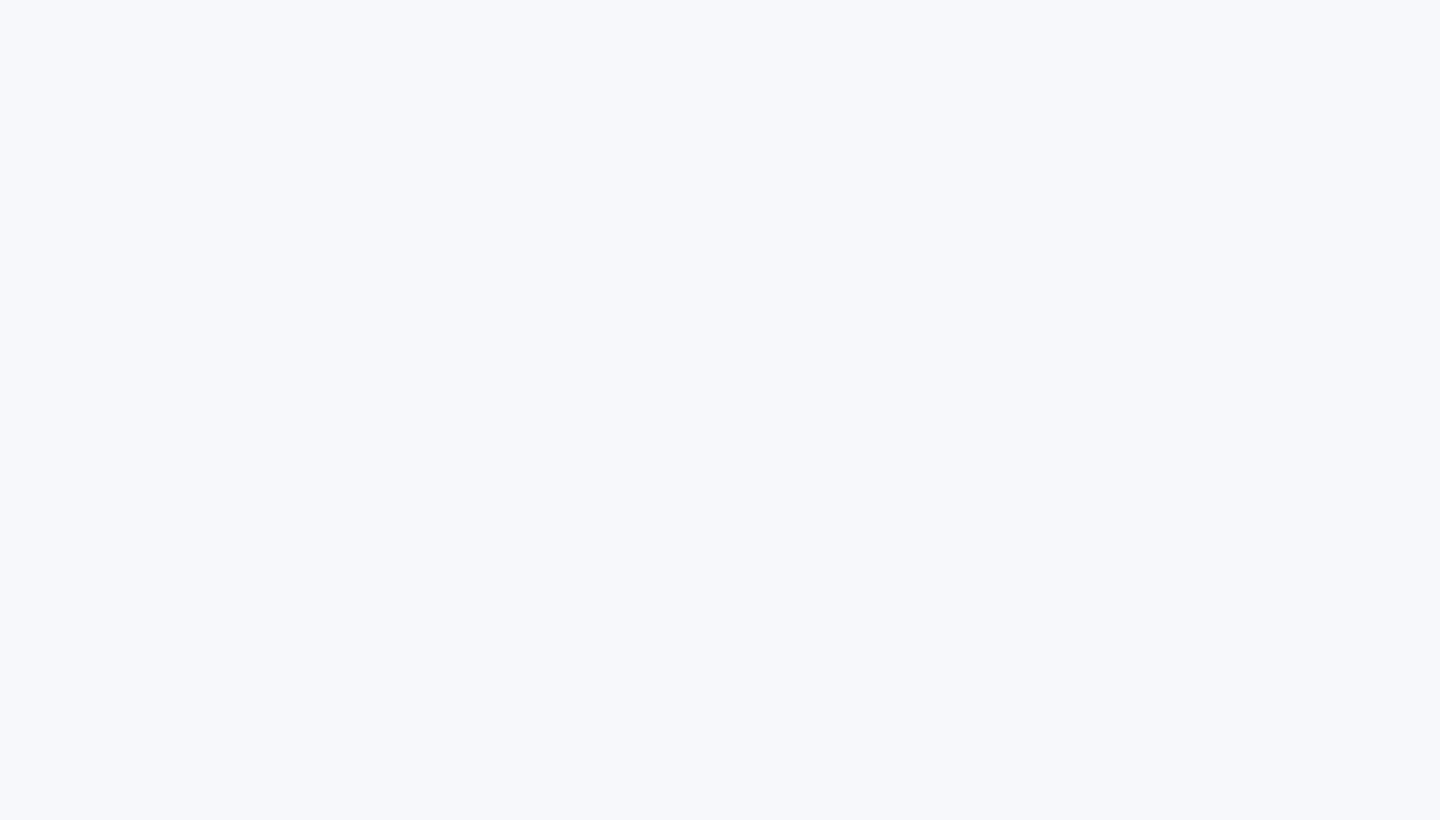 scroll, scrollTop: 0, scrollLeft: 0, axis: both 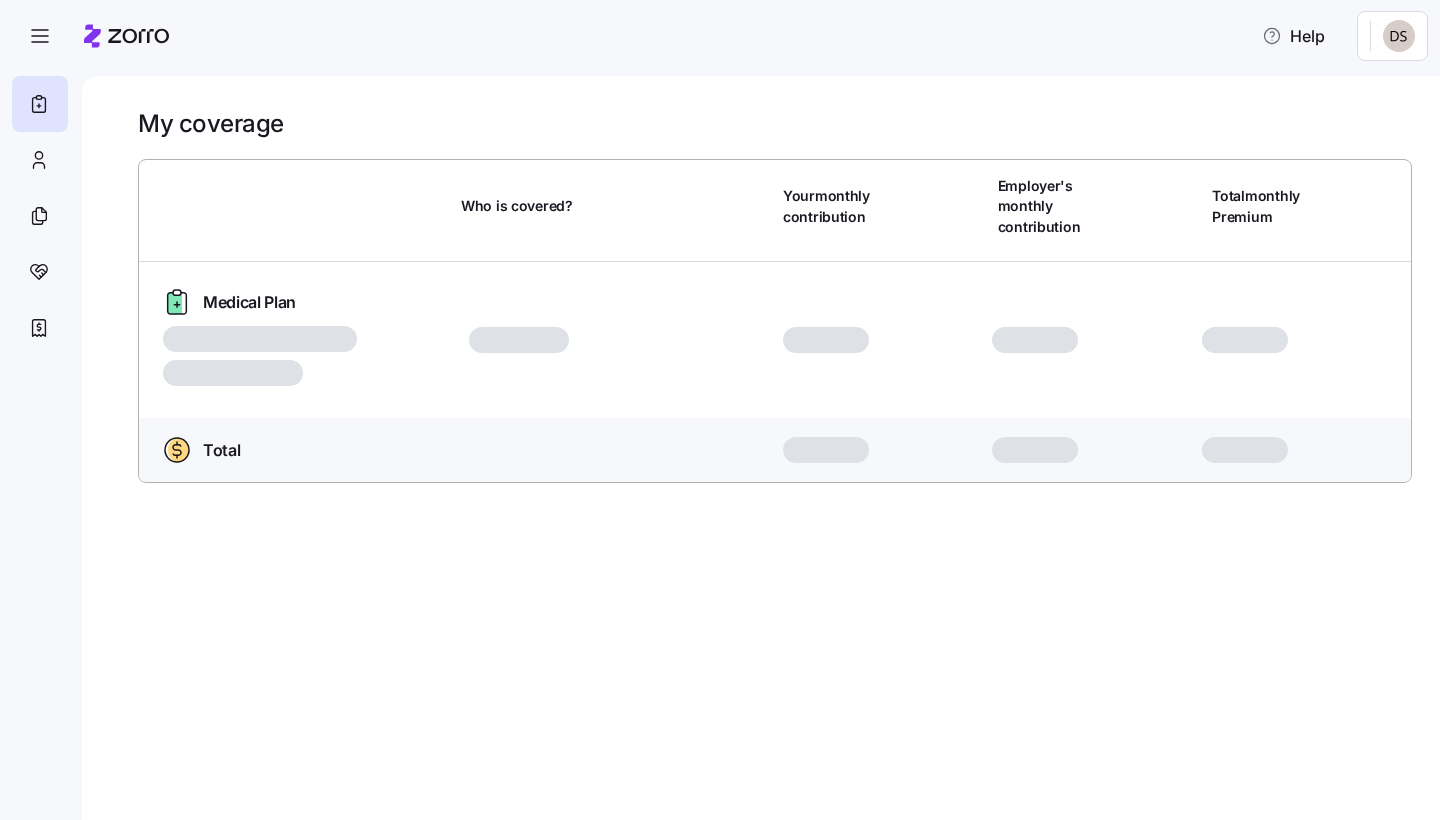 click on "Who is covered?" at bounding box center [517, 206] 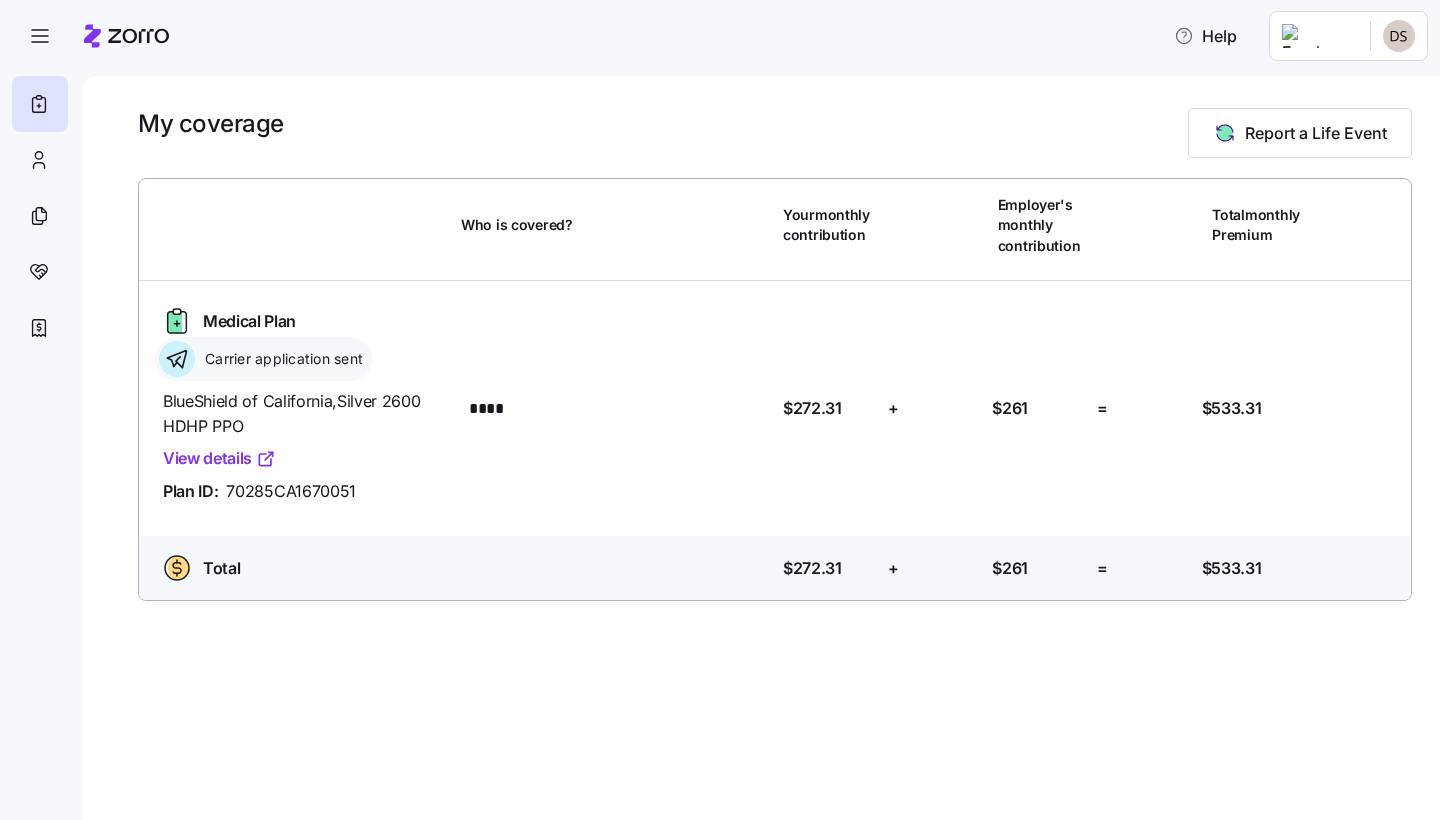 click on "BlueShield of California , Silver 2600 HDHP PPO" at bounding box center (304, 414) 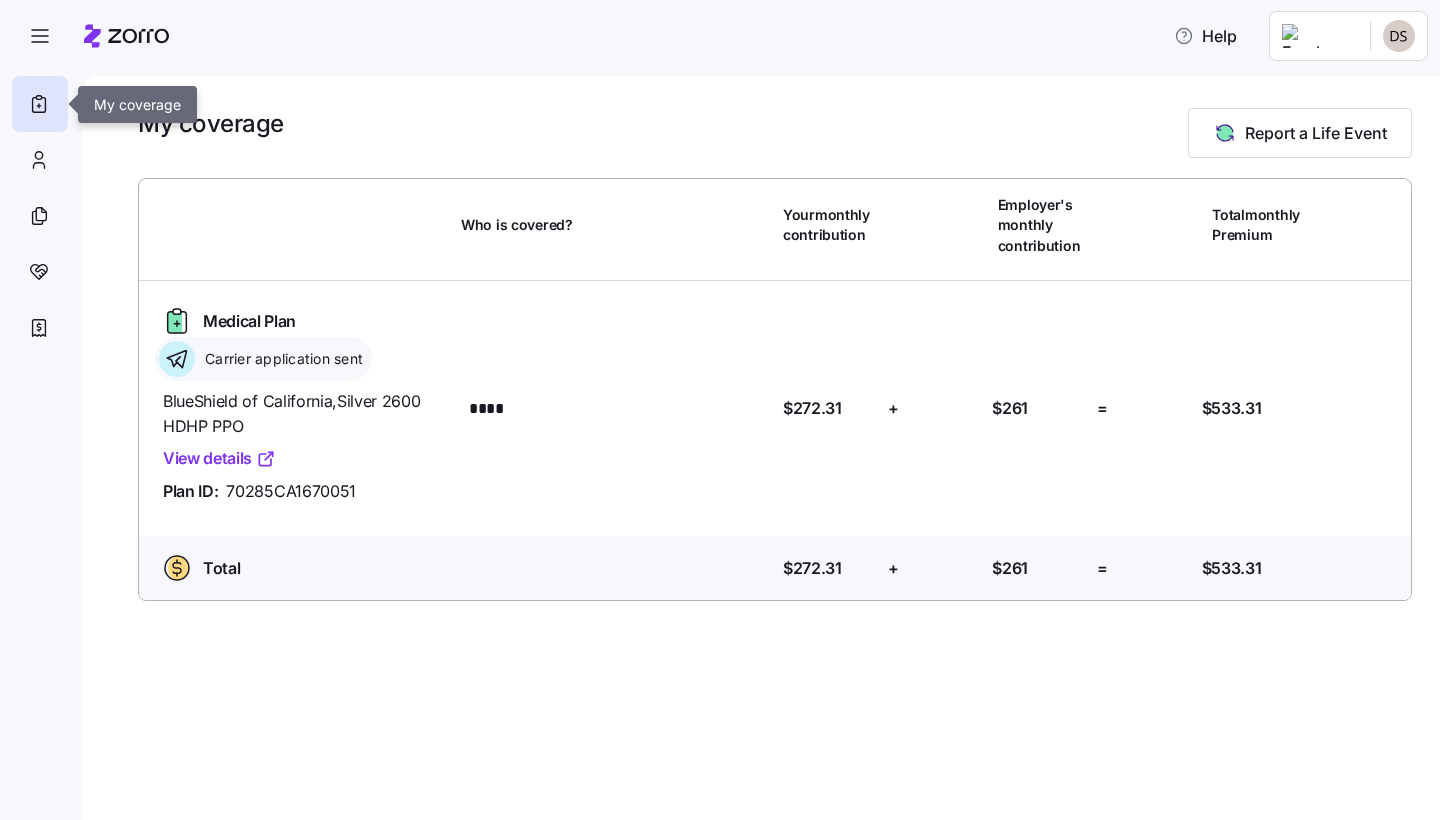 click at bounding box center [40, 104] 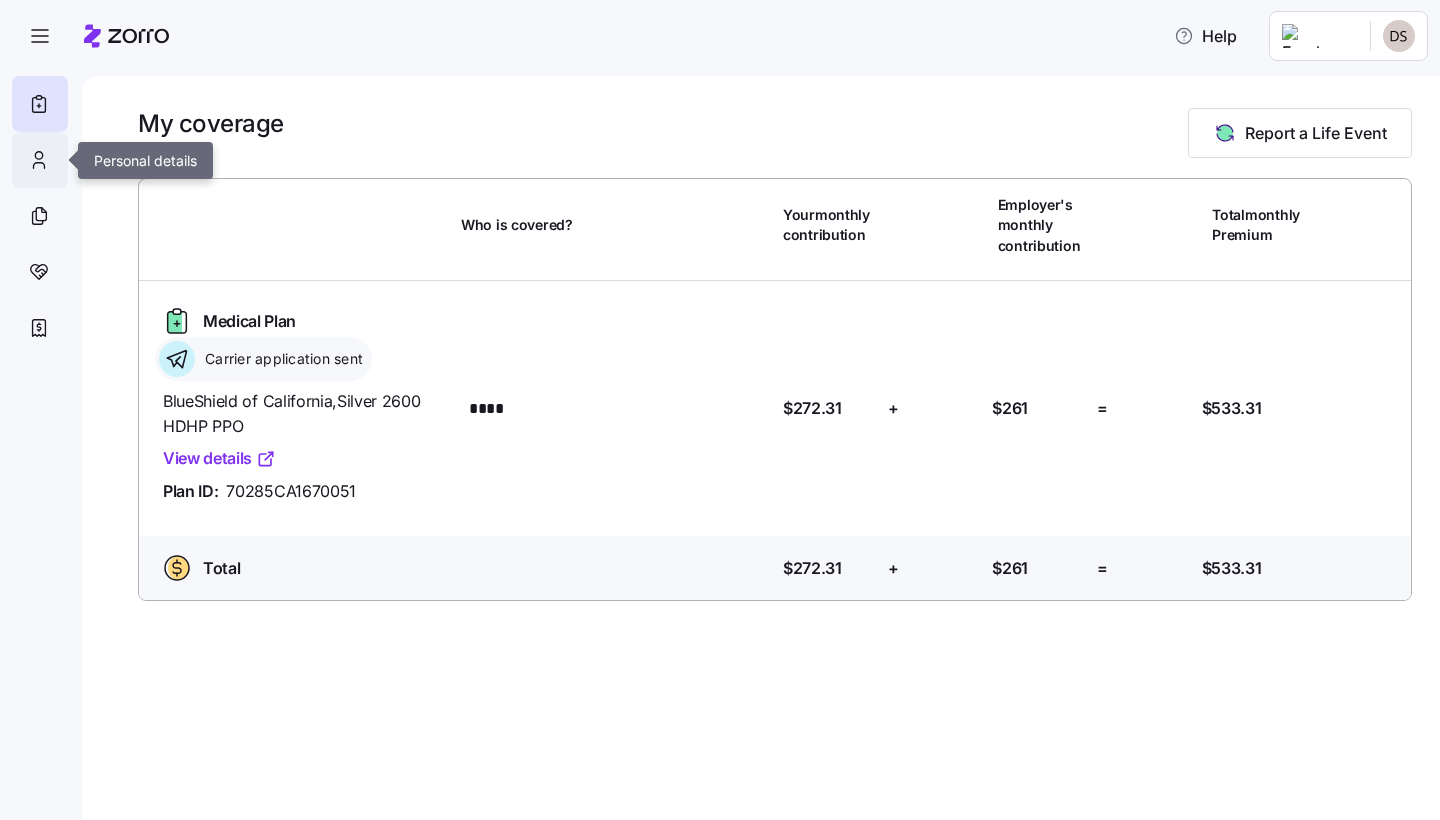 click 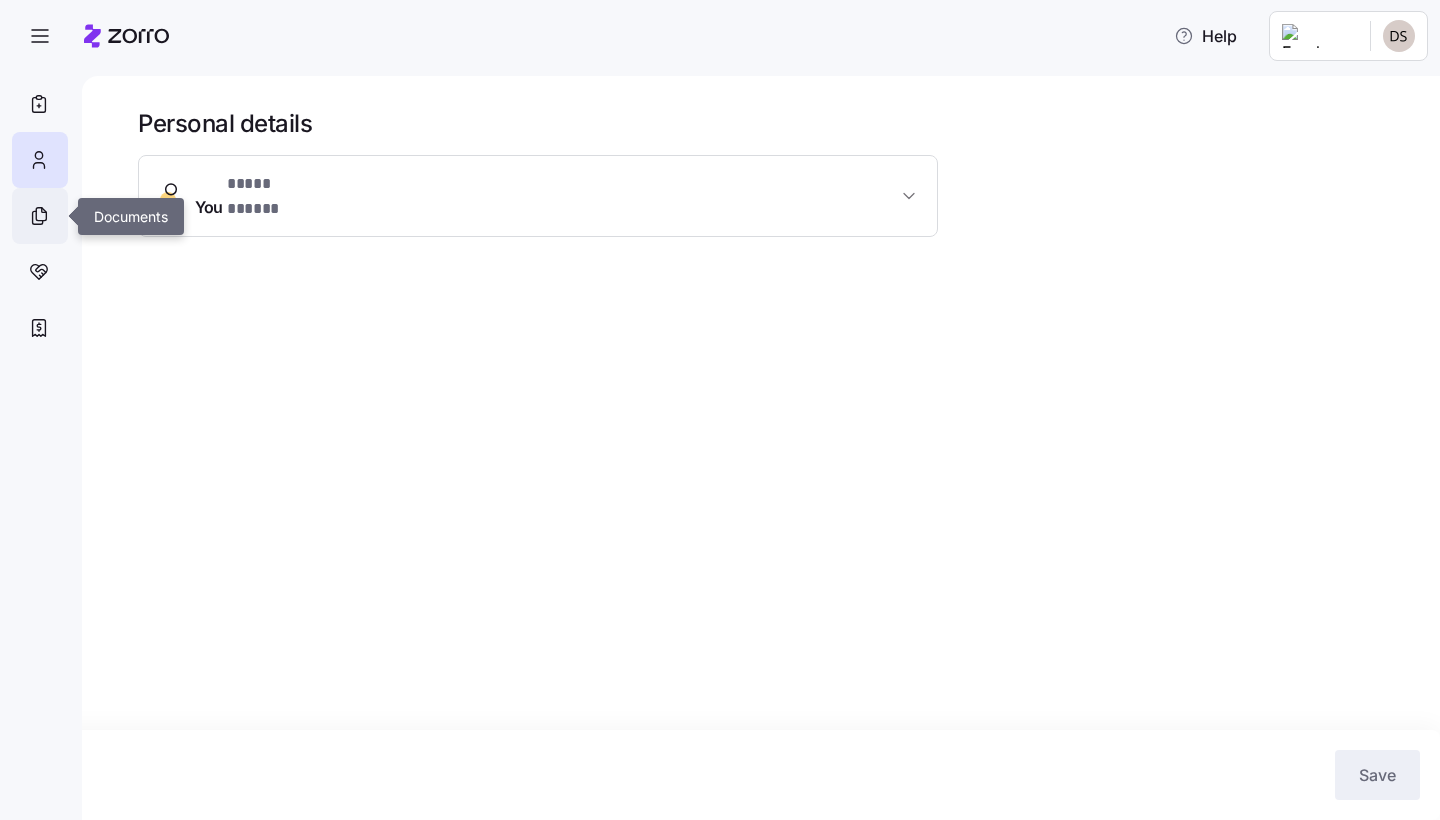 click 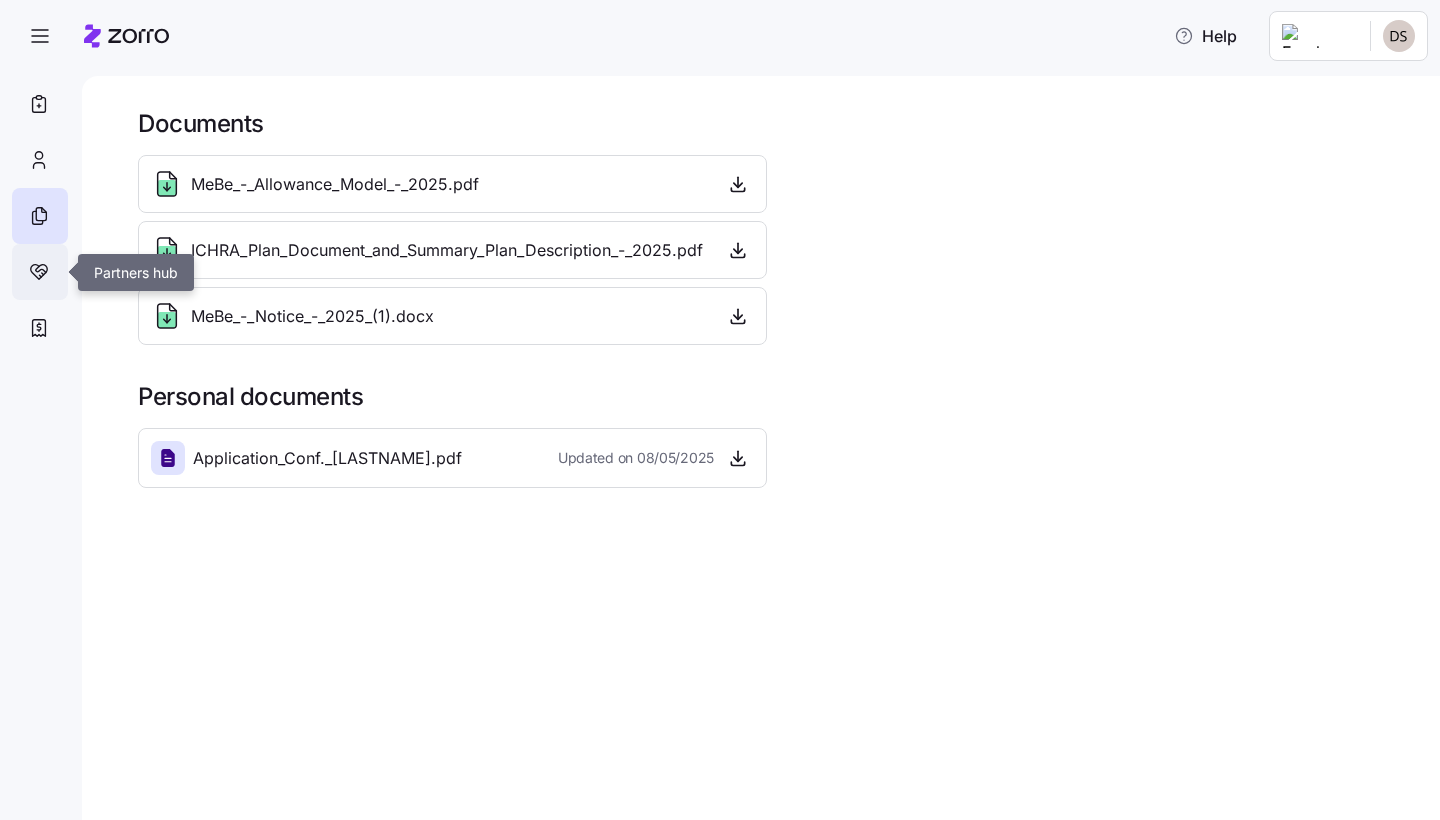 click at bounding box center [40, 272] 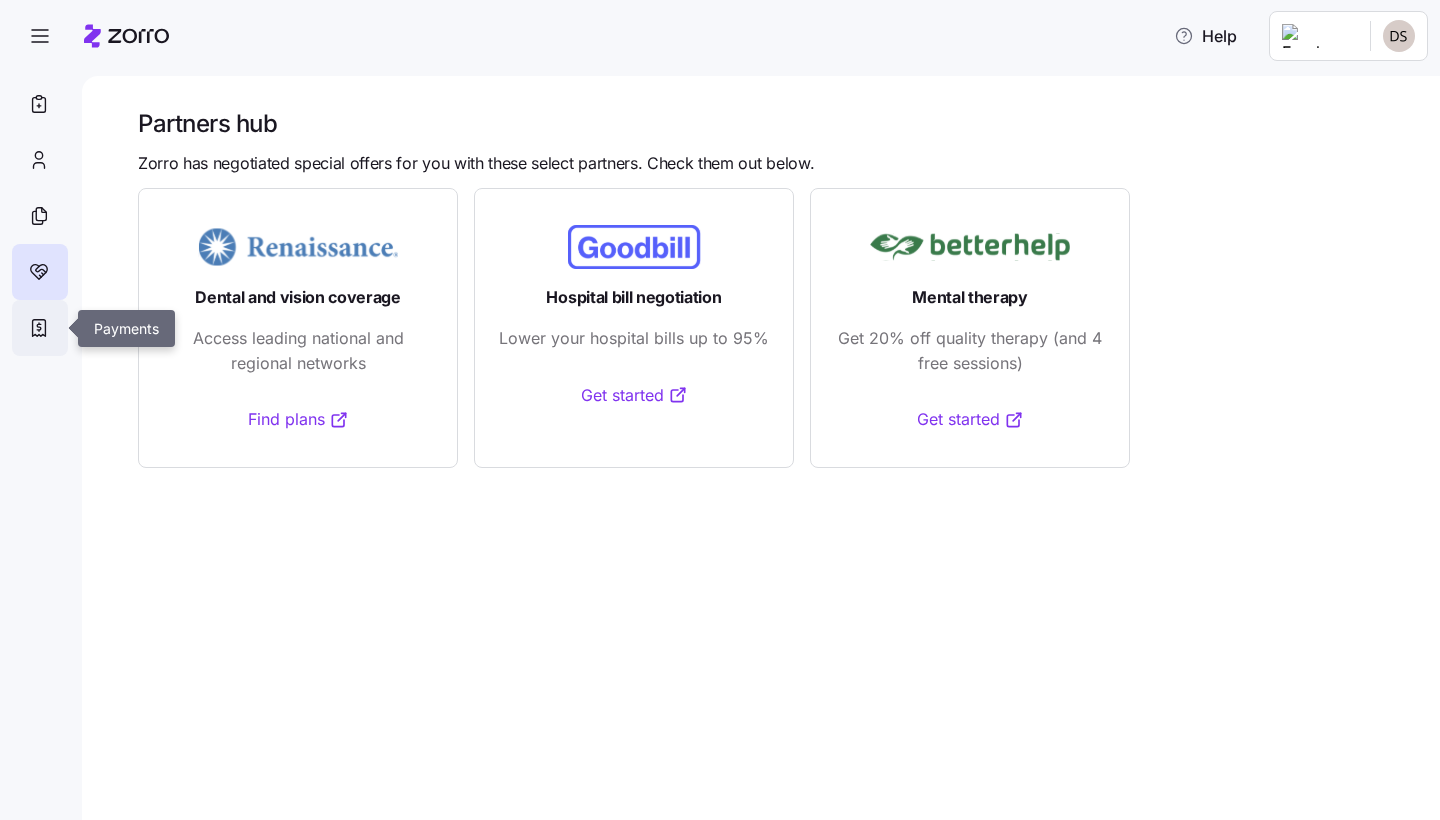 click 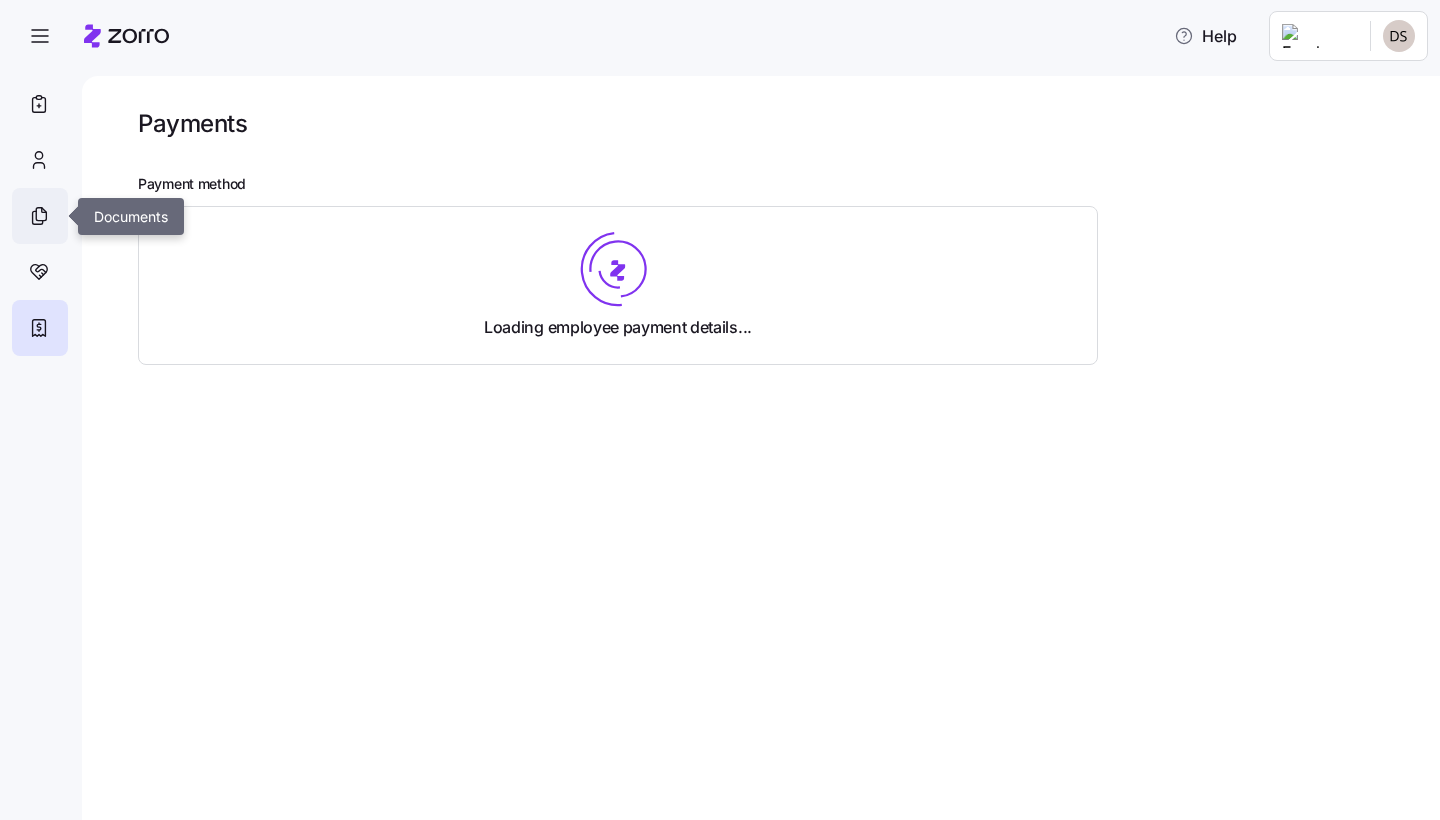 click 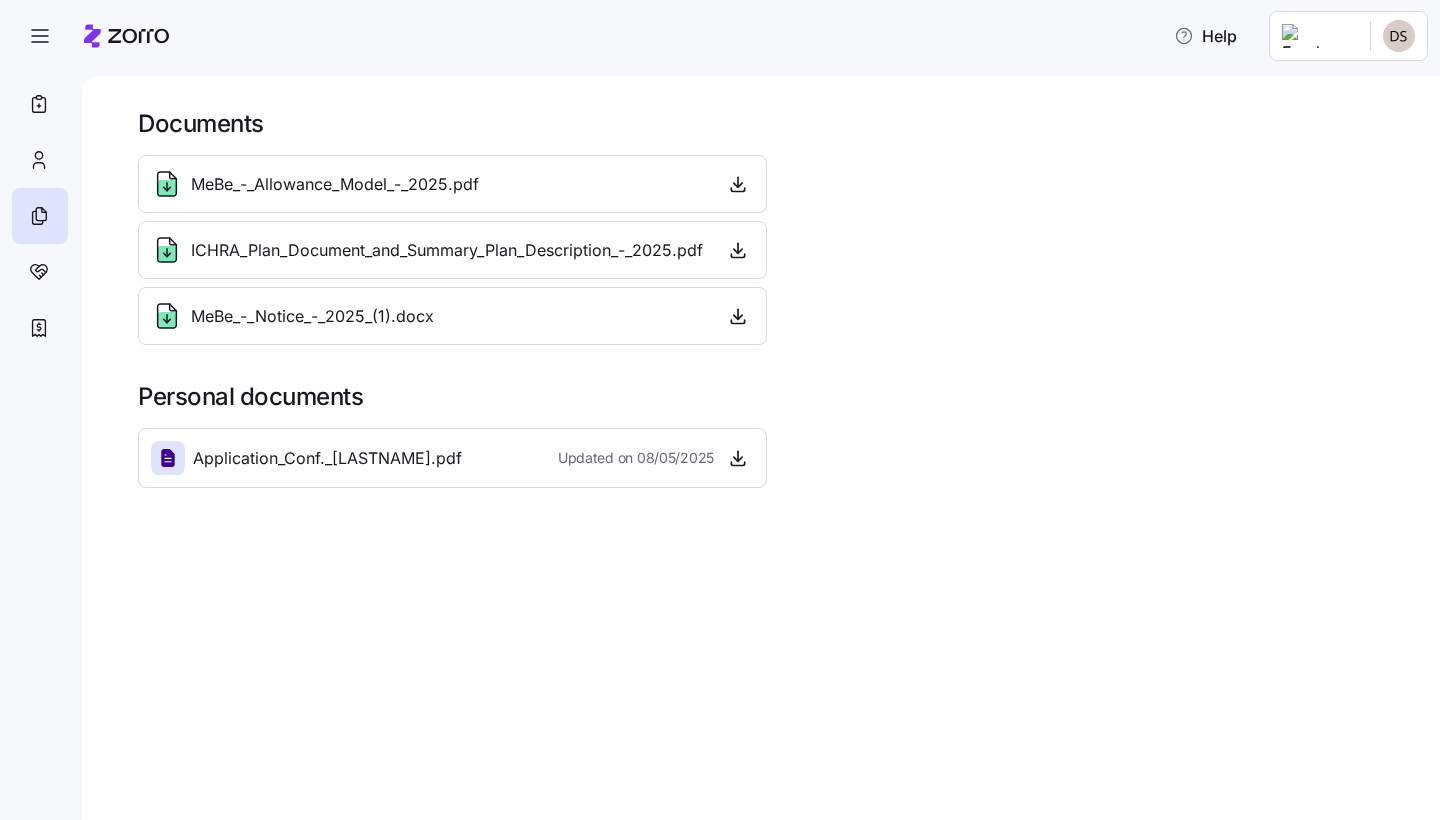 click on "ICHRA_Plan_Document_and_Summary_Plan_Description_-_2025.pdf" at bounding box center [447, 250] 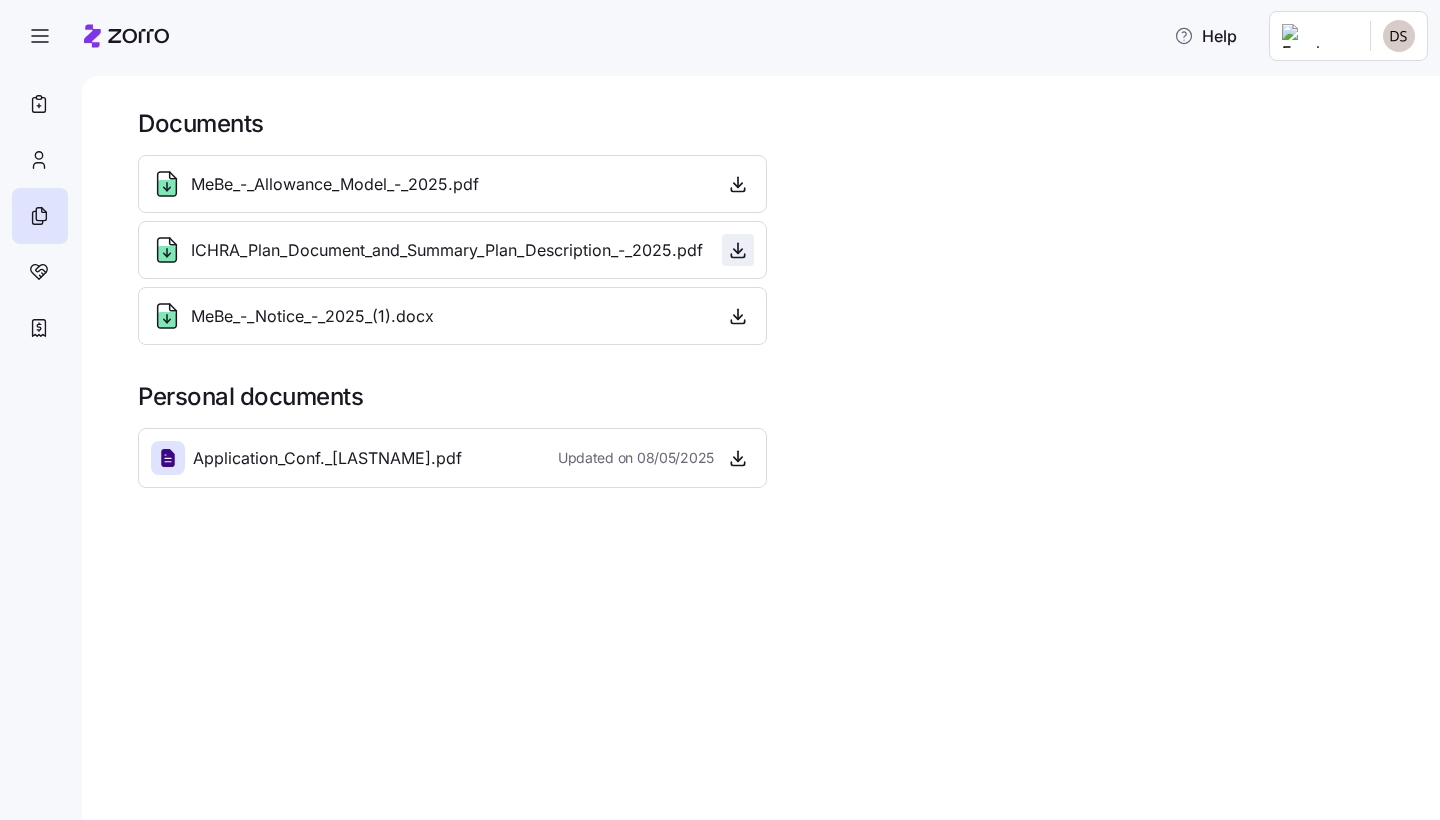 click 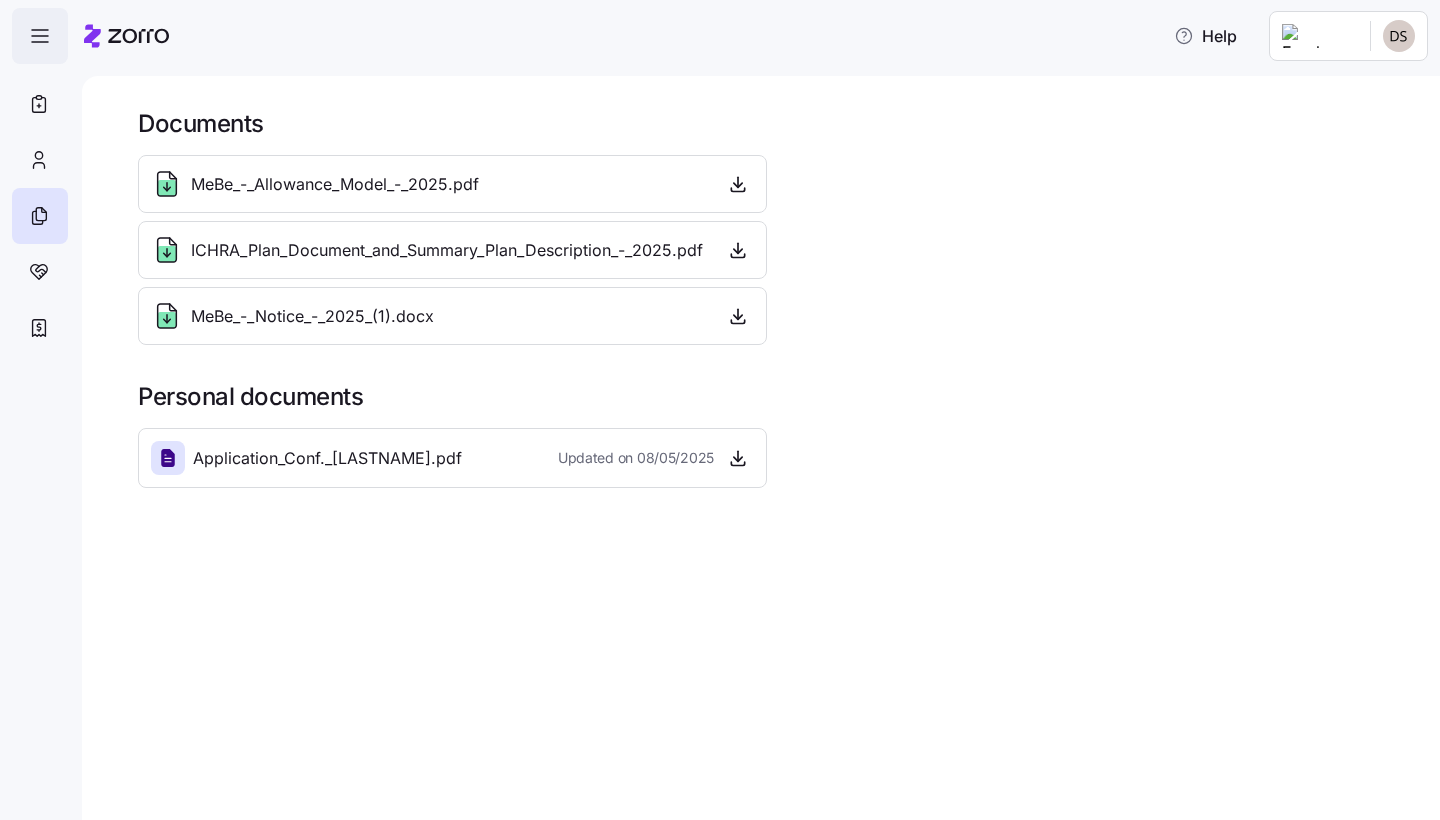 click at bounding box center [40, 36] 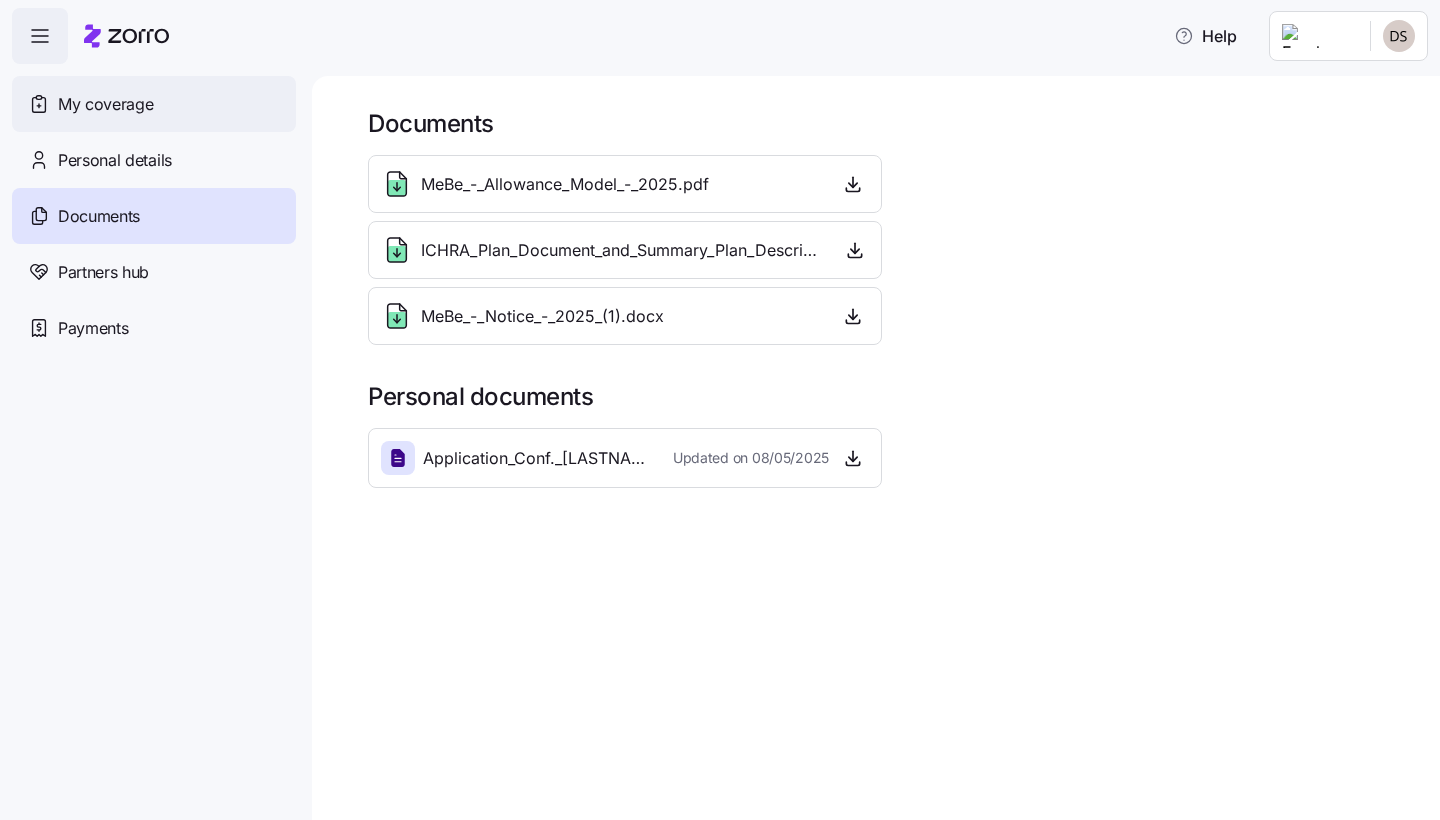 click on "My coverage" at bounding box center (154, 104) 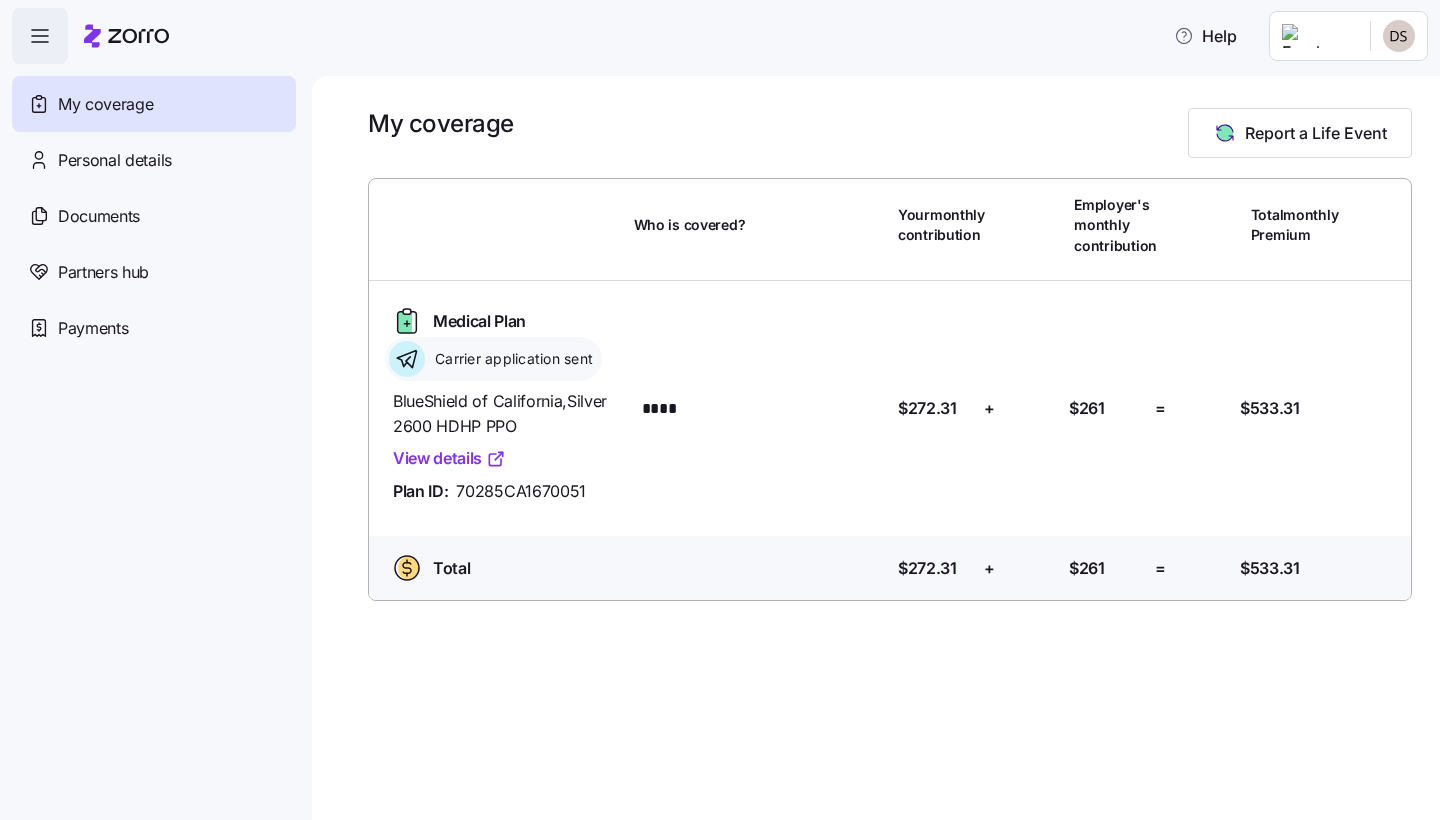 click at bounding box center [40, 36] 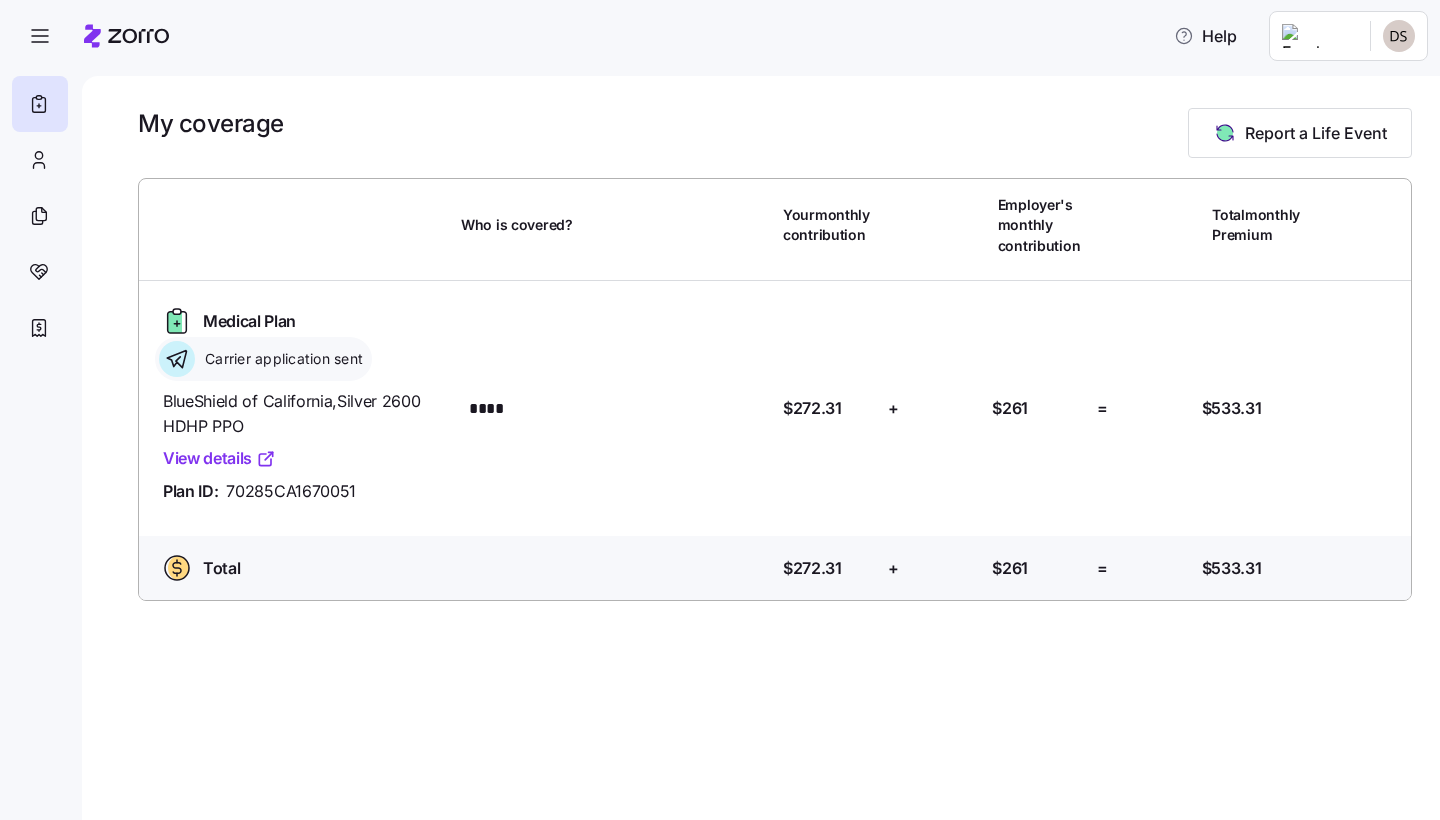 scroll, scrollTop: 0, scrollLeft: 0, axis: both 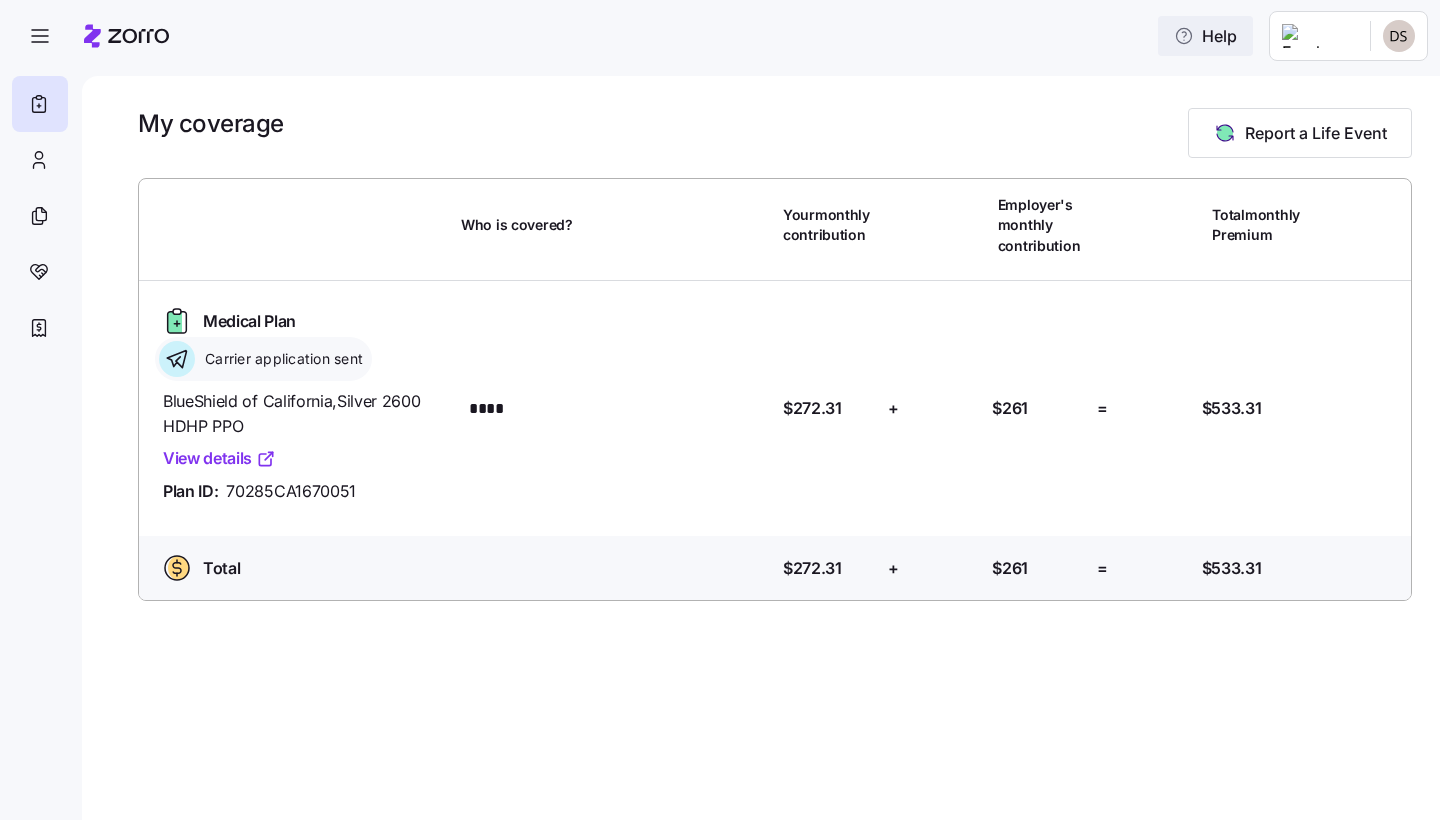 click on "Help" at bounding box center (1205, 36) 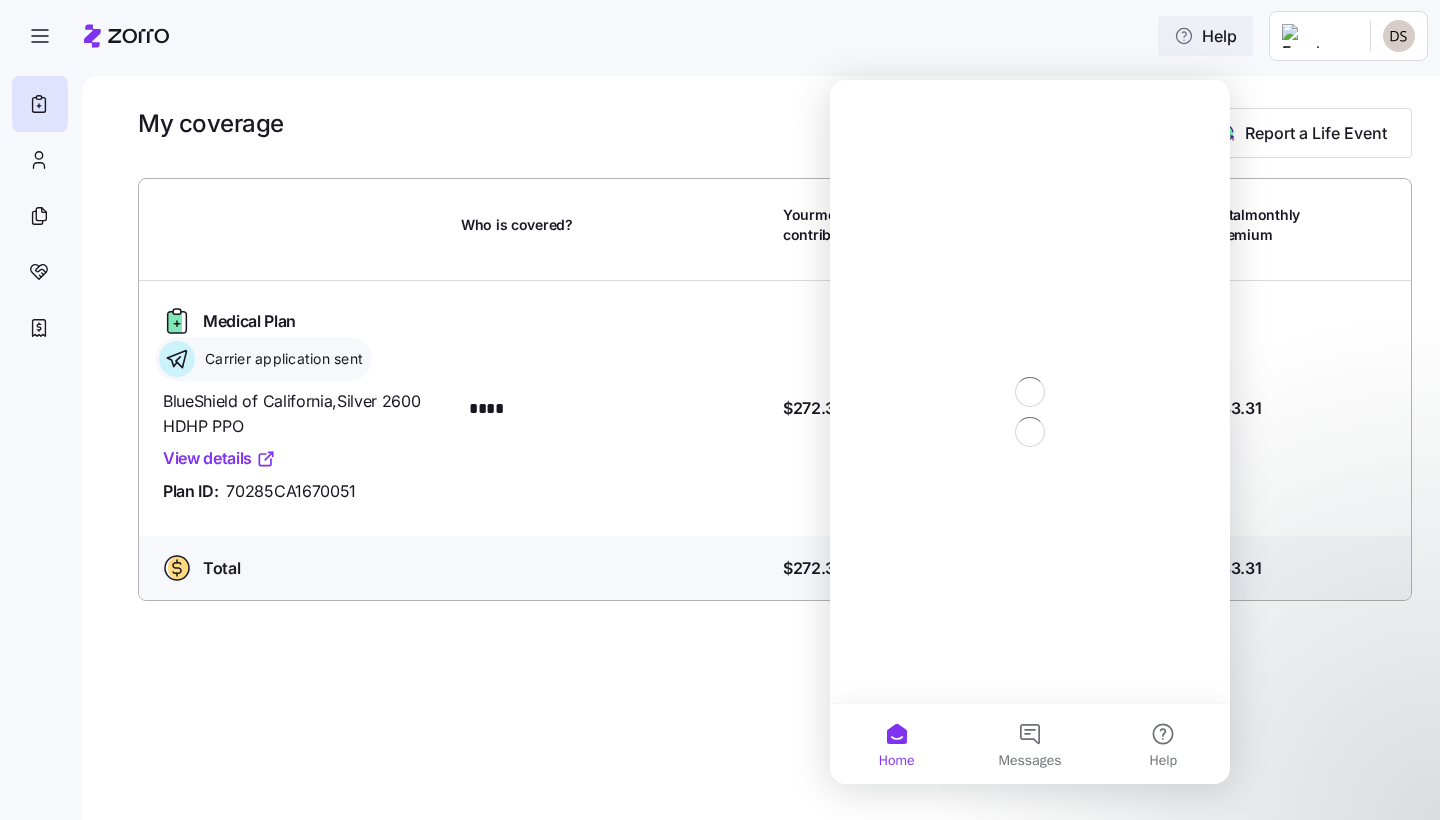 scroll, scrollTop: 0, scrollLeft: 0, axis: both 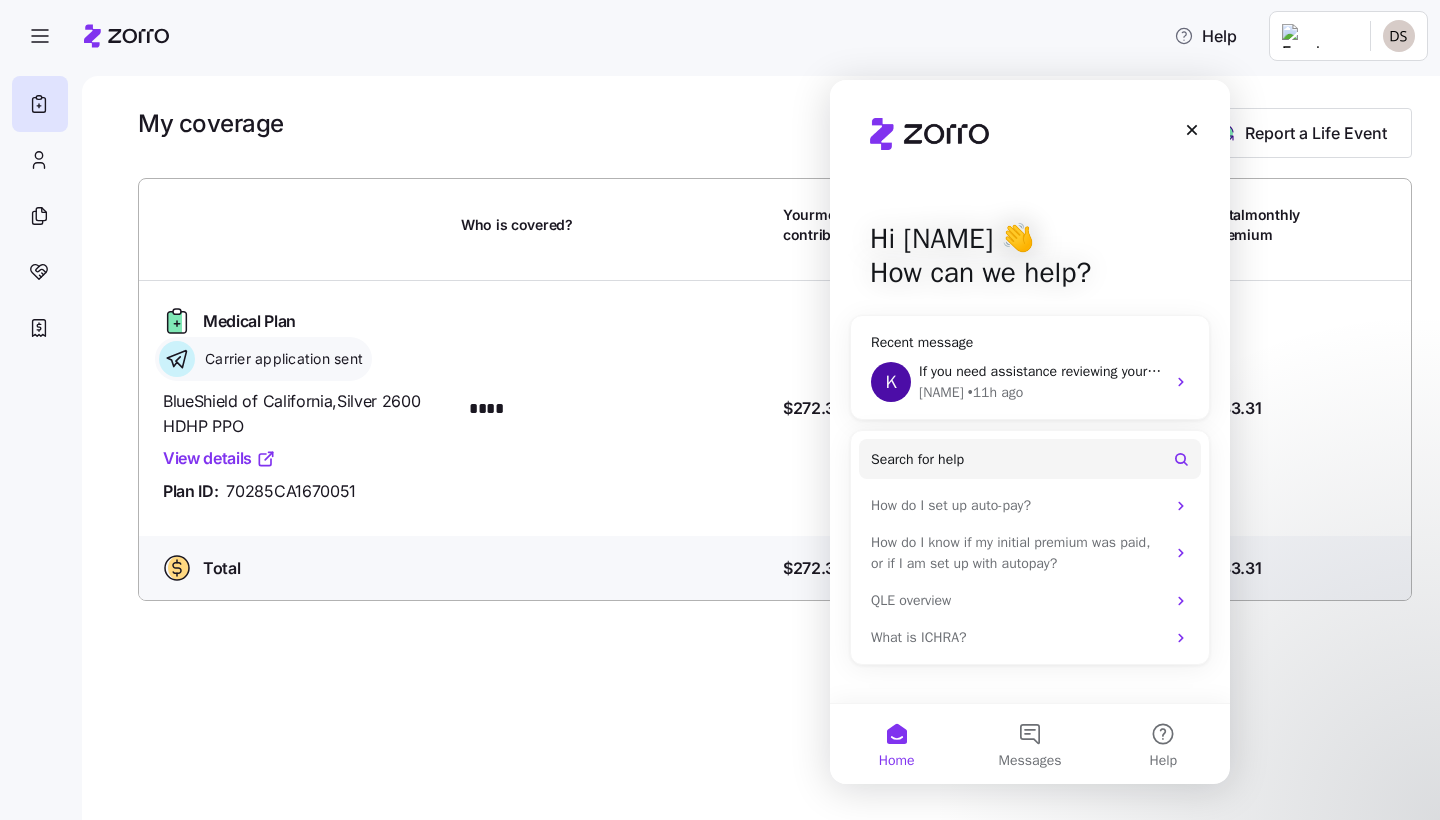 click on "My coverage Report a Life Event" at bounding box center (775, 133) 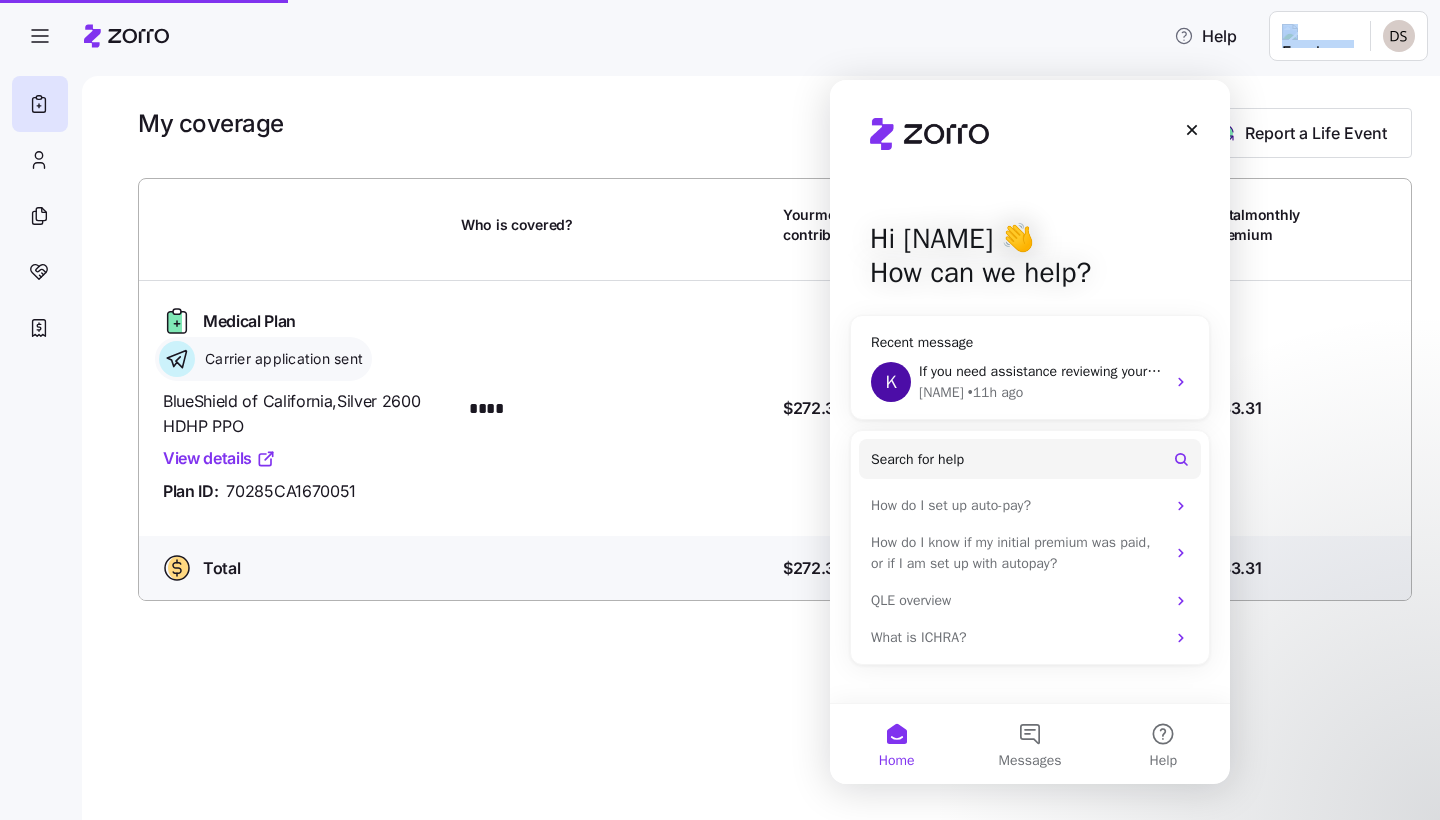 click at bounding box center [126, 36] 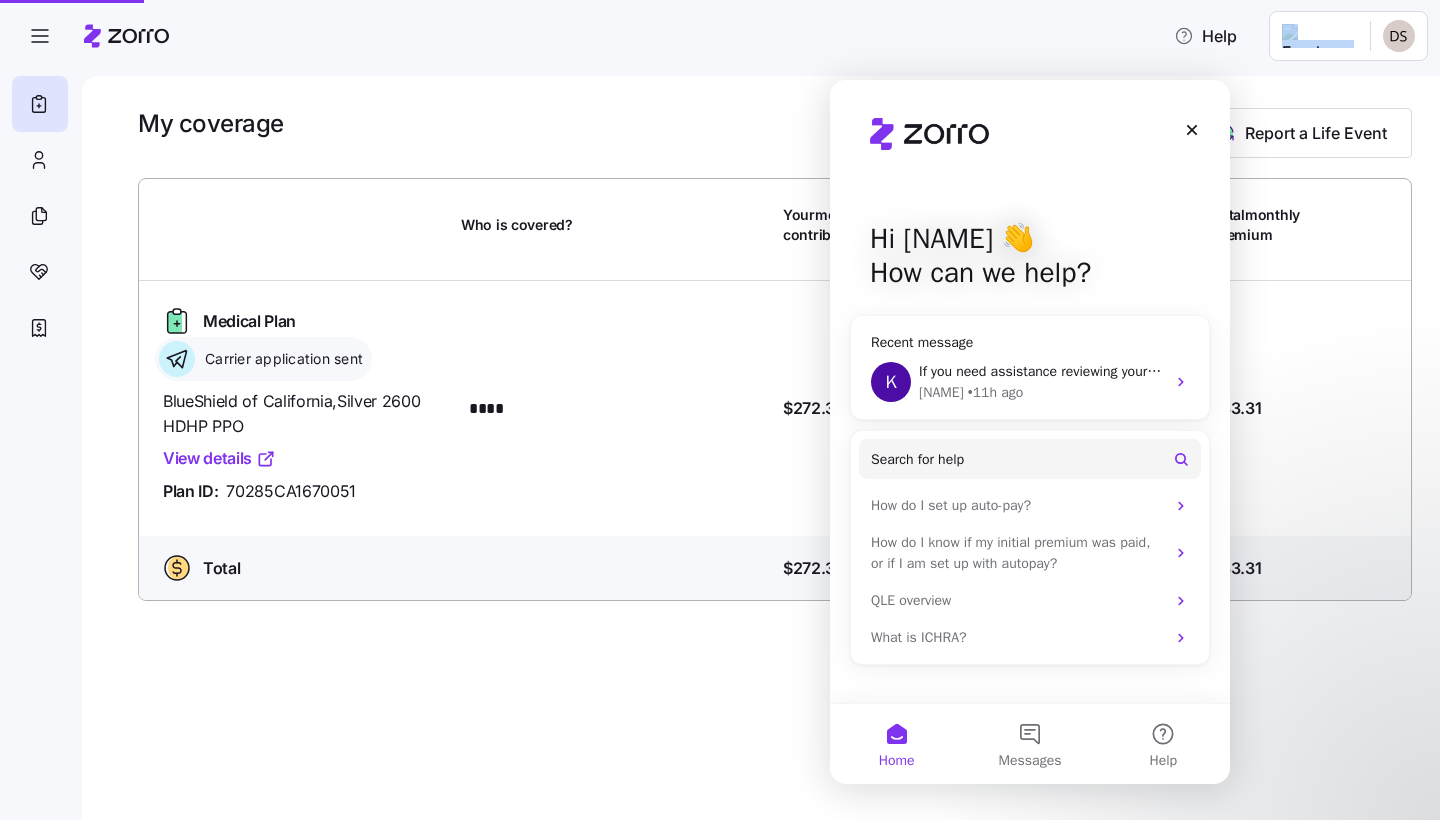 click at bounding box center (126, 36) 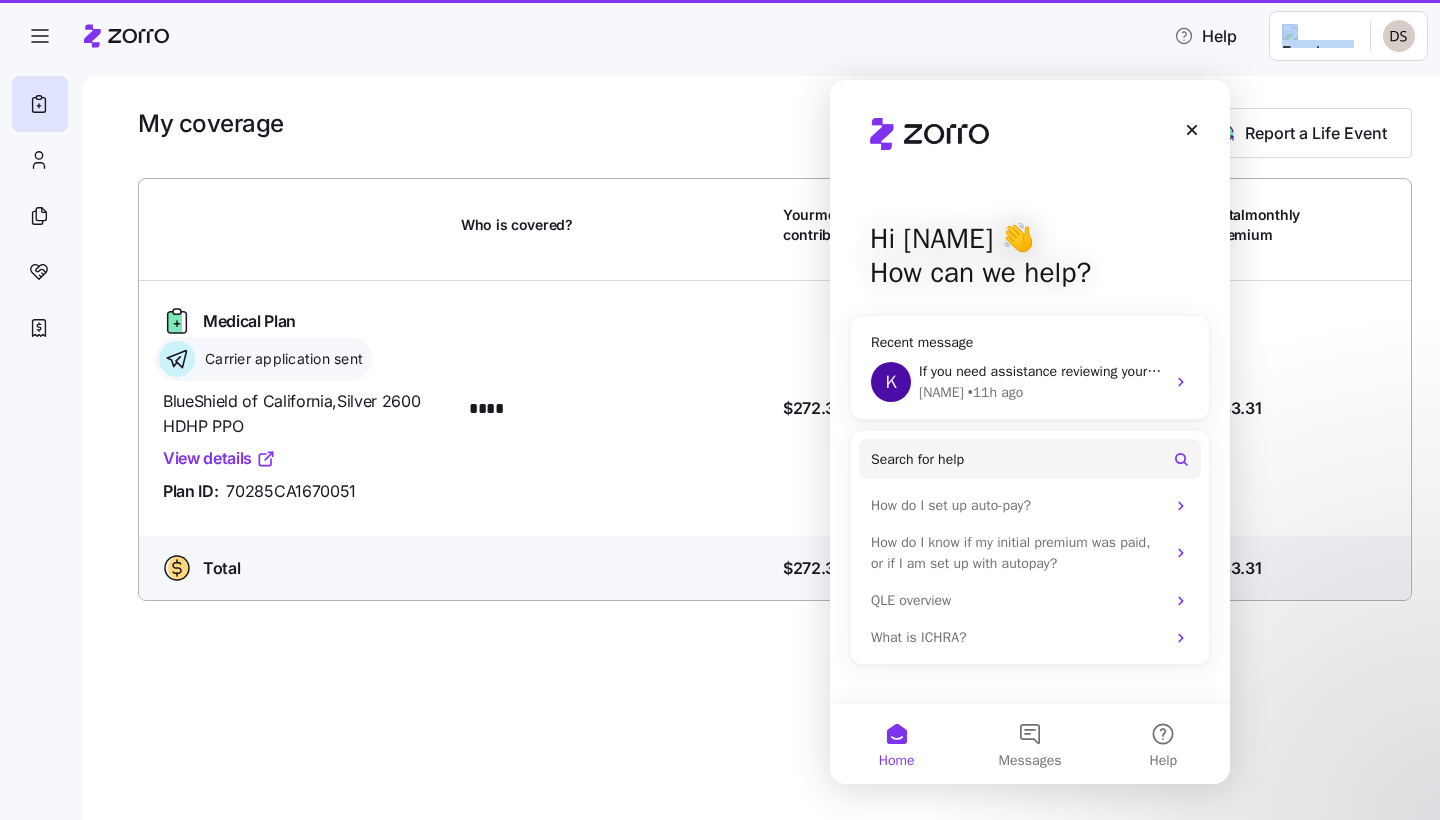 click at bounding box center [126, 36] 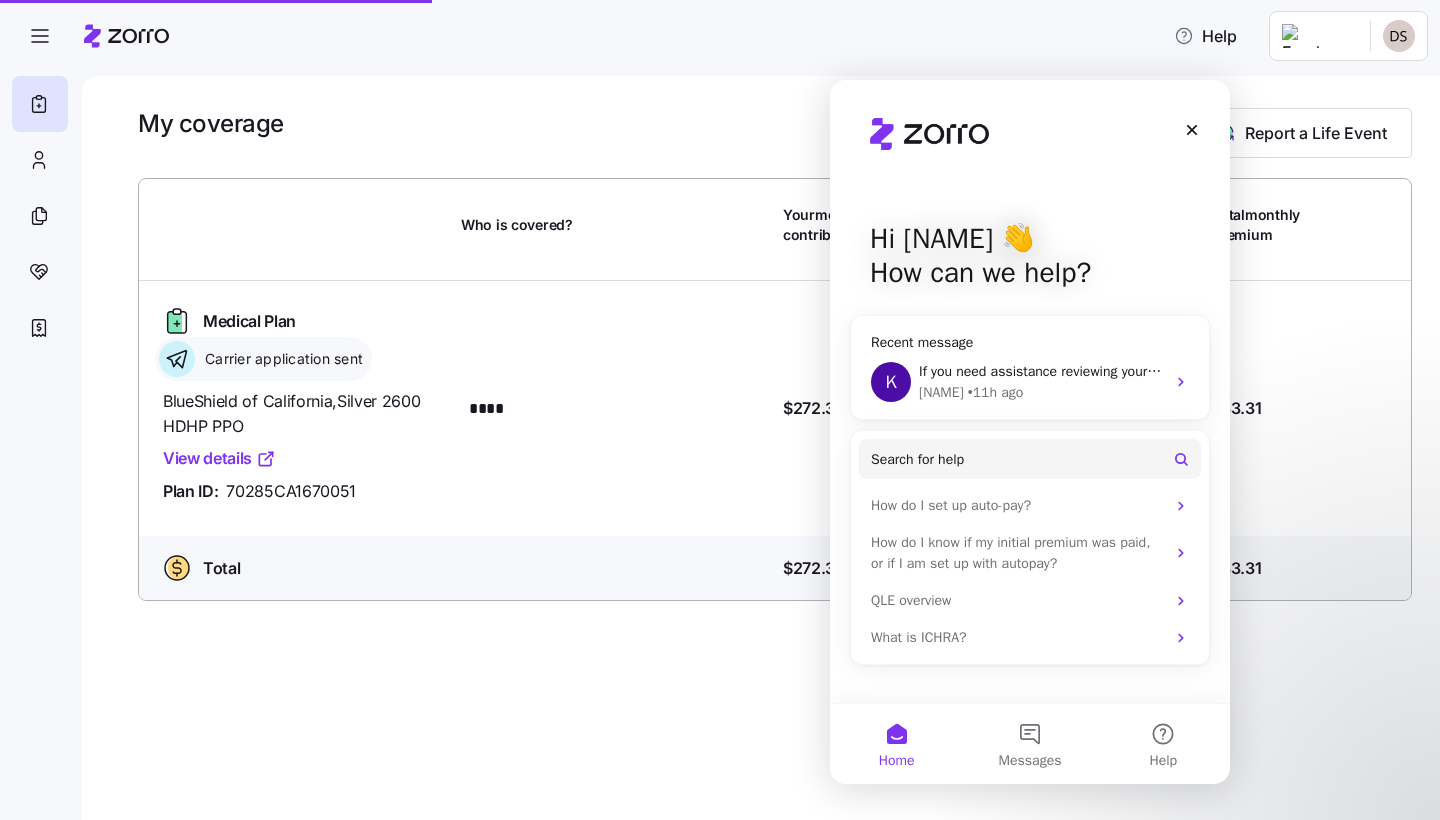 click on "My coverage Report a Life Event" at bounding box center [775, 133] 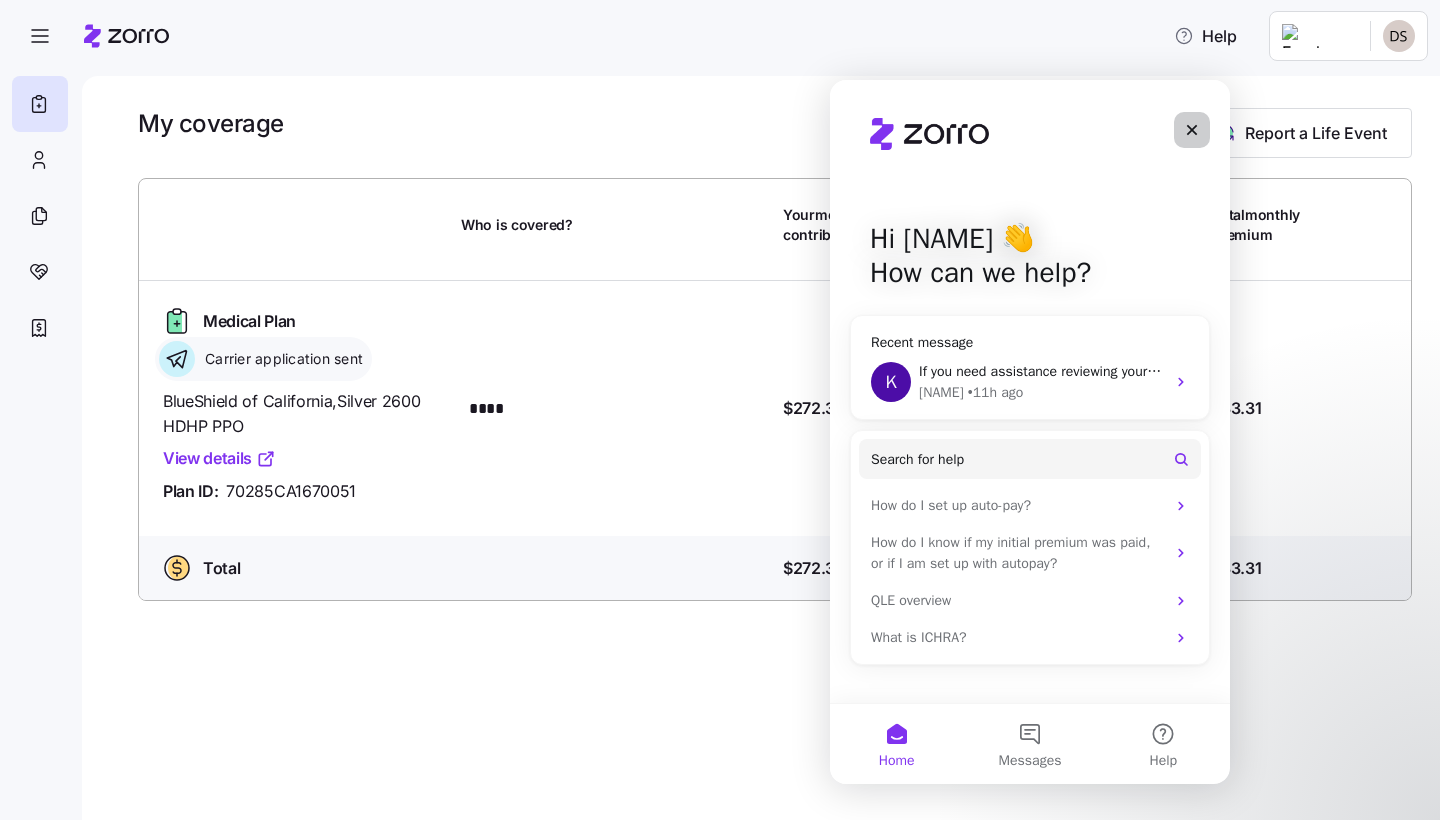 click at bounding box center [1192, 130] 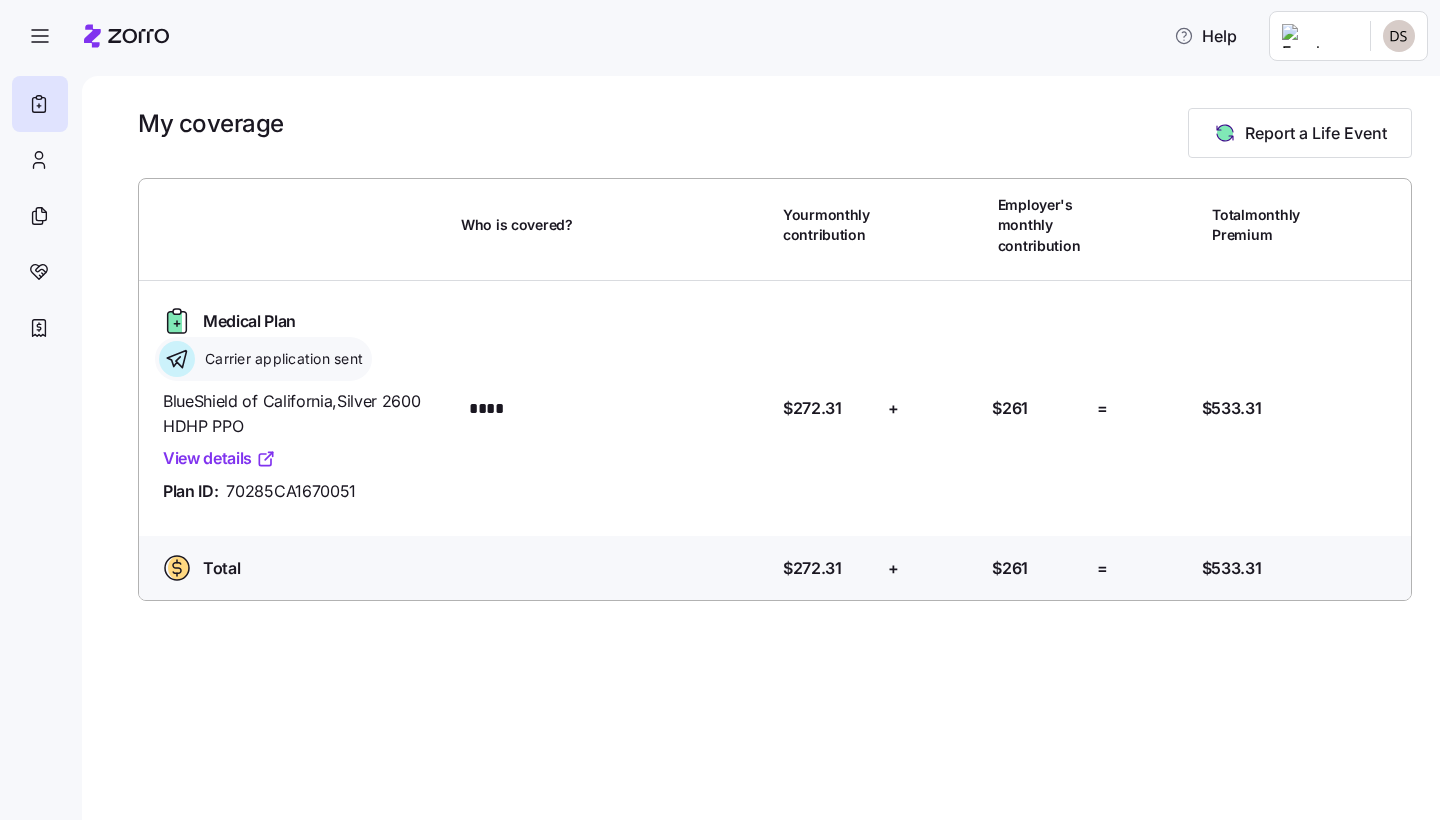 scroll, scrollTop: 0, scrollLeft: 0, axis: both 